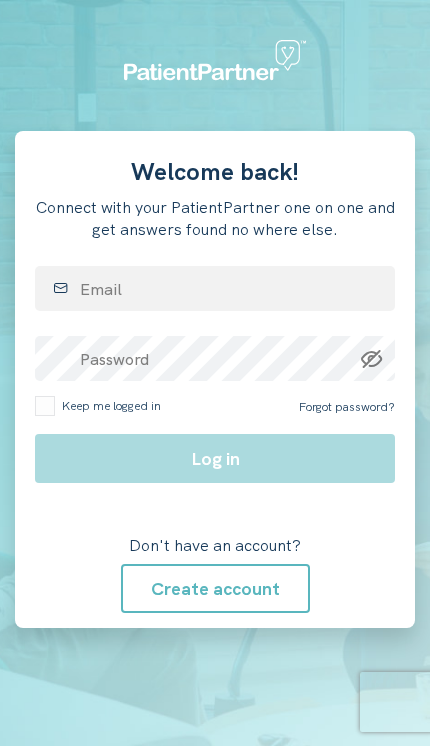 scroll, scrollTop: 0, scrollLeft: 0, axis: both 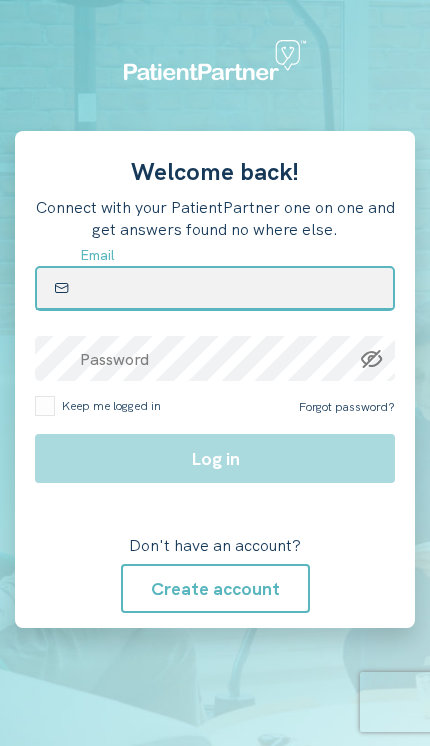 click at bounding box center [215, 288] 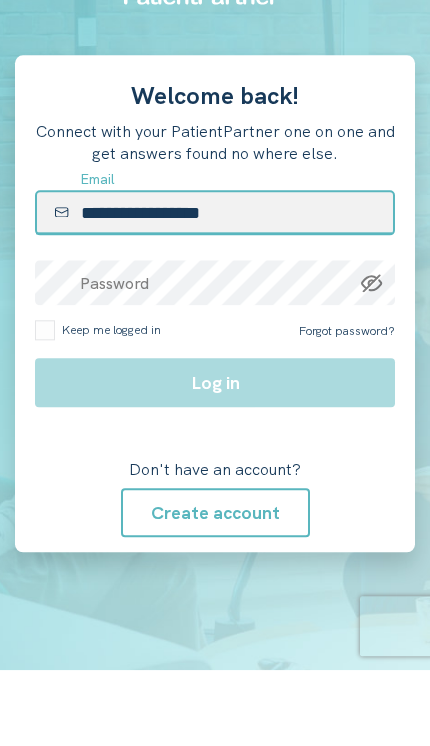 type on "**********" 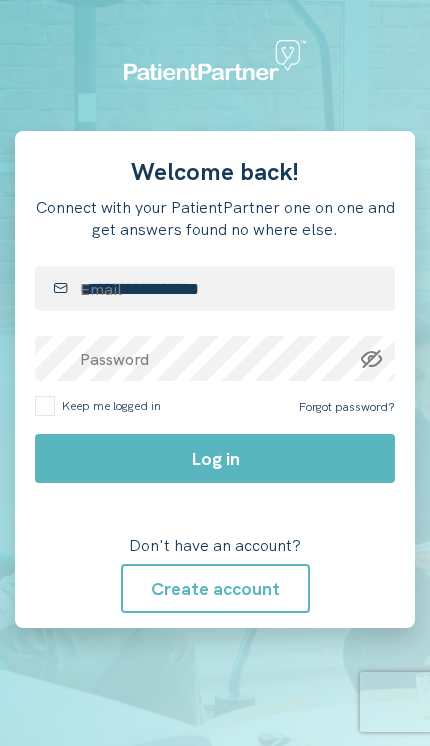 click on "Log in" 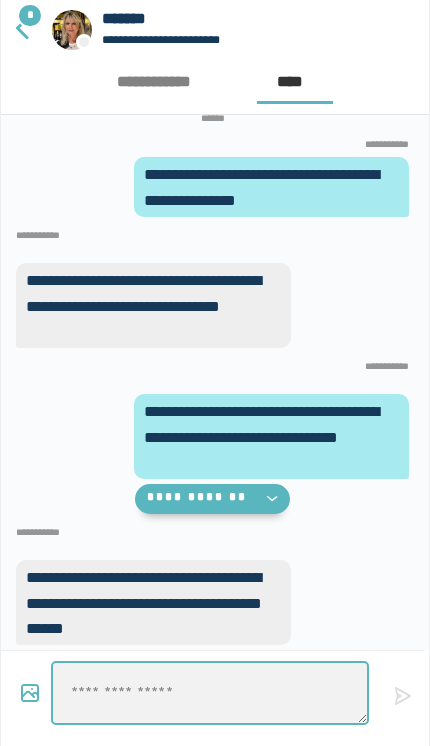 click at bounding box center (210, 693) 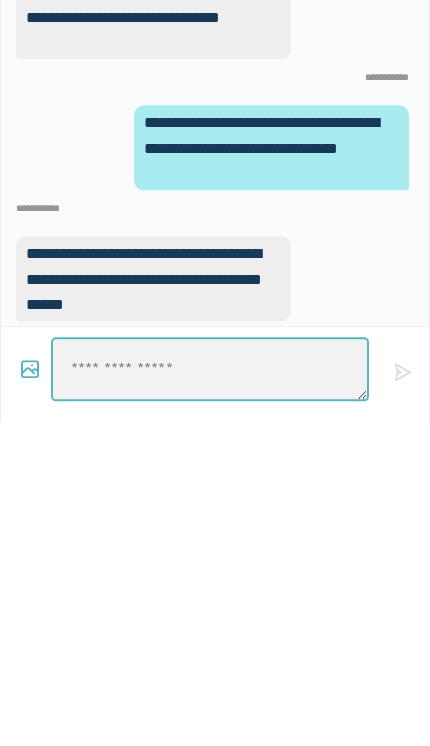 type on "*" 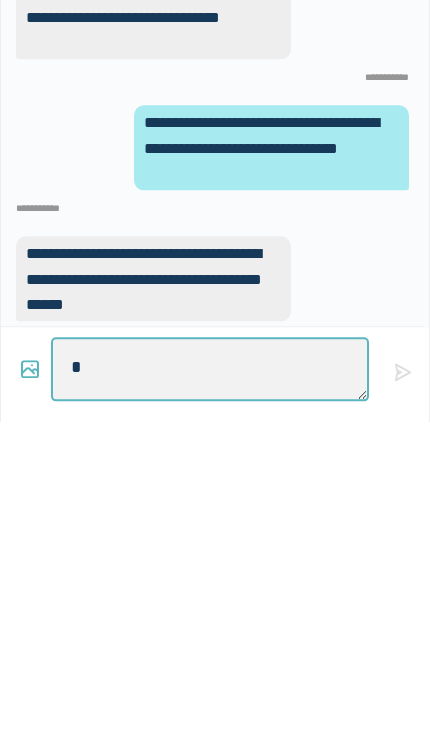type on "*" 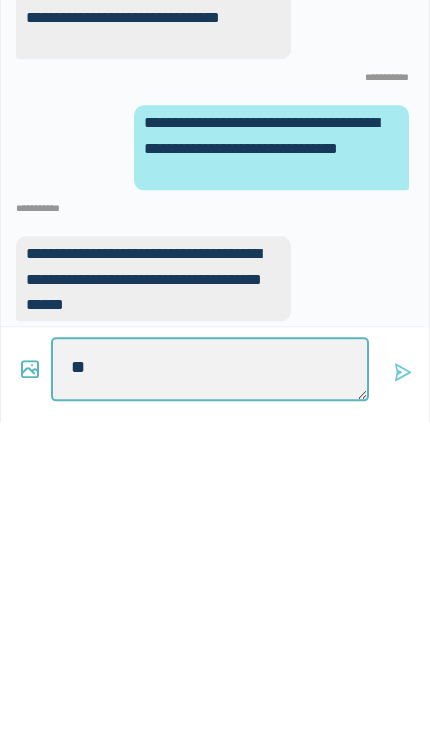 type on "***" 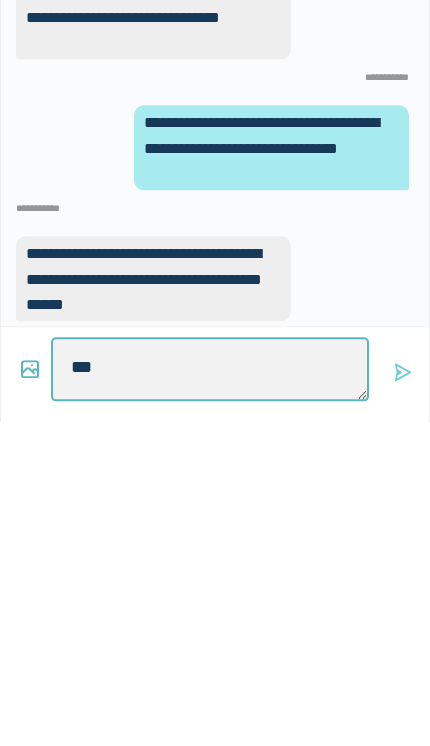 type on "*" 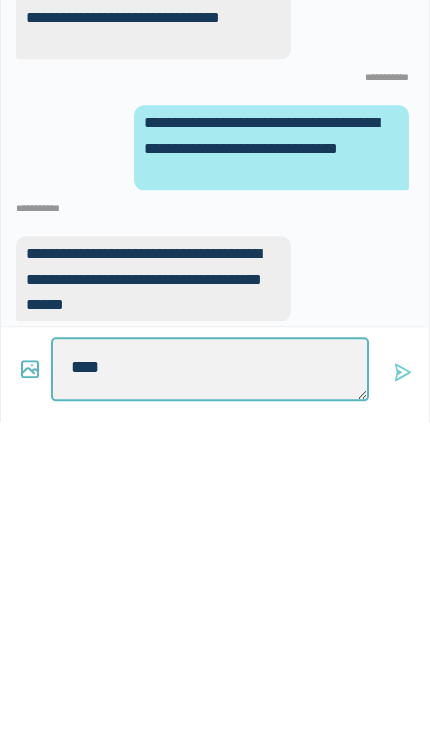 type on "*" 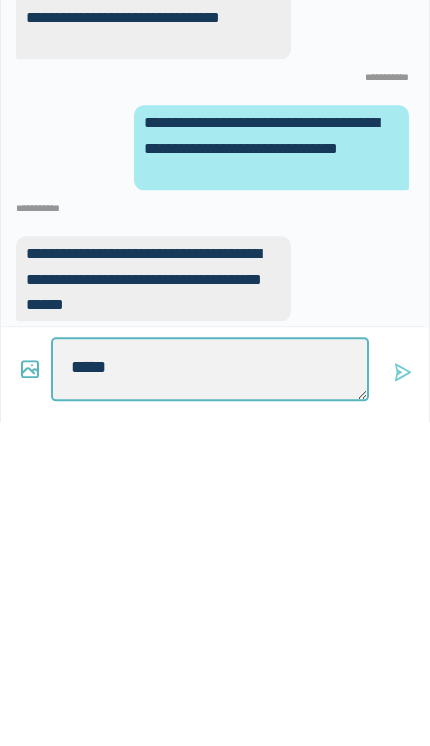 type on "*" 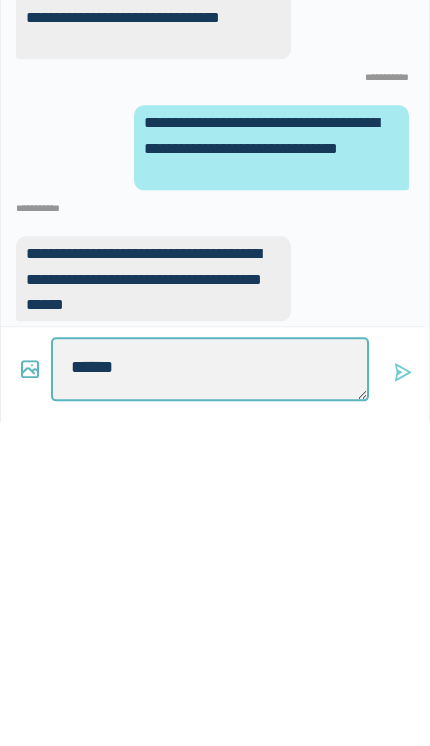 type on "*******" 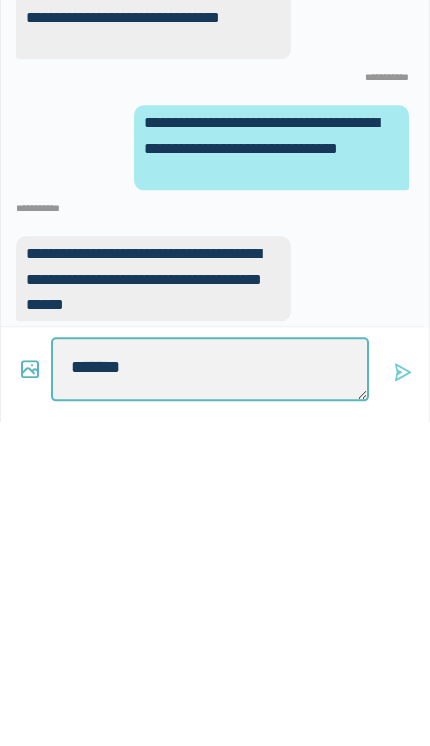 type on "*" 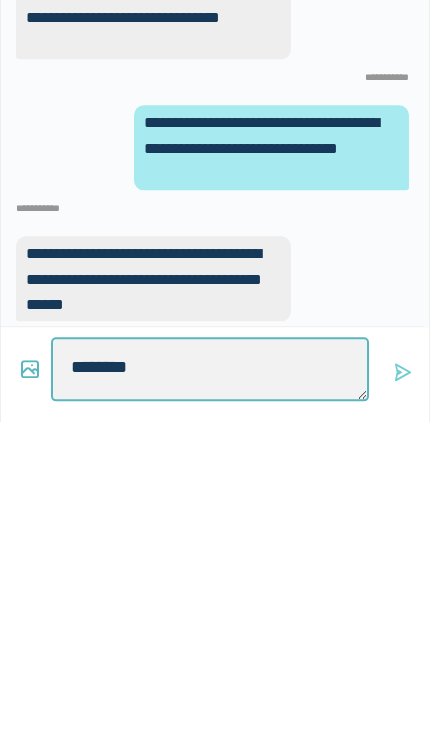 type on "*********" 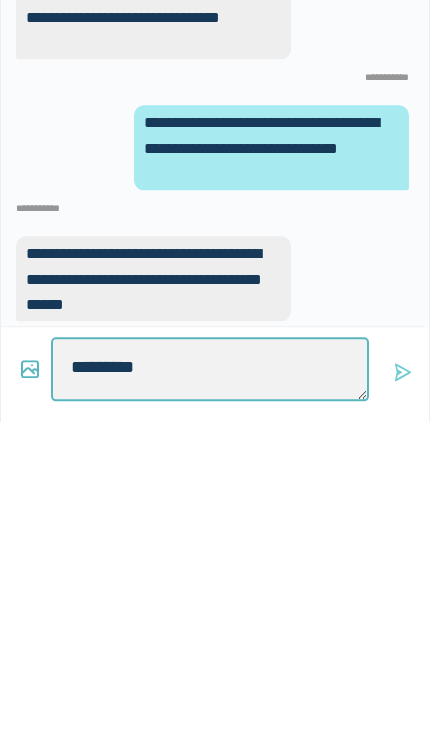 type on "*" 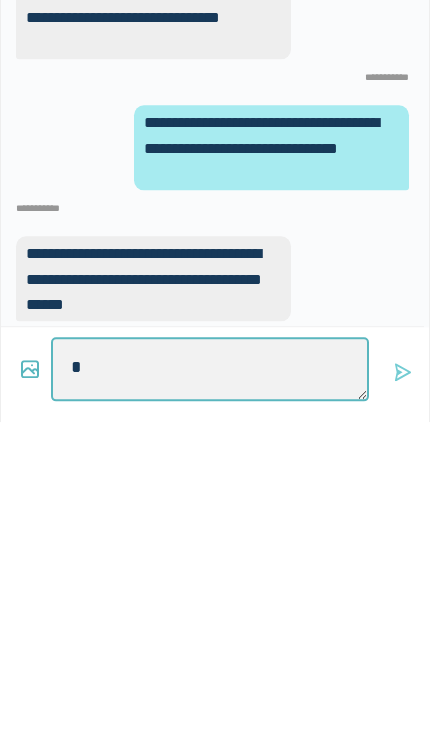 type on "*" 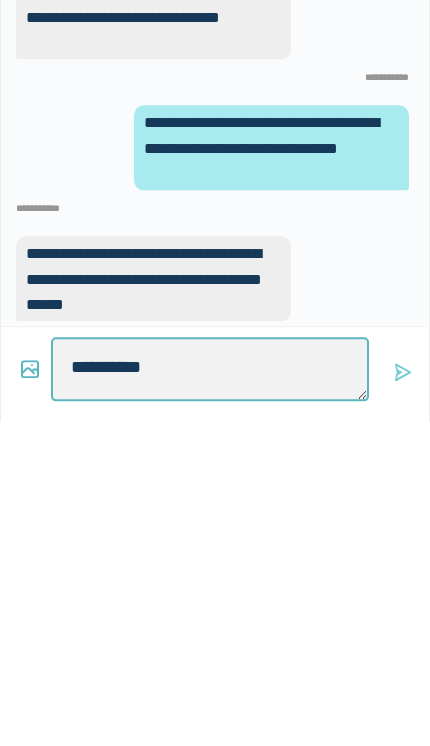 type on "*" 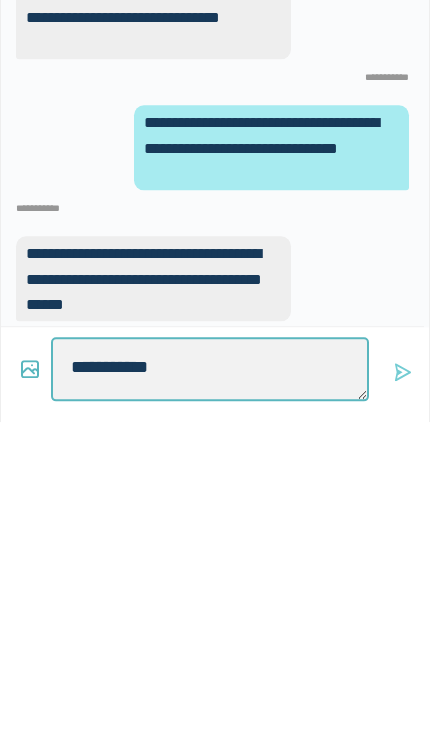 type on "*" 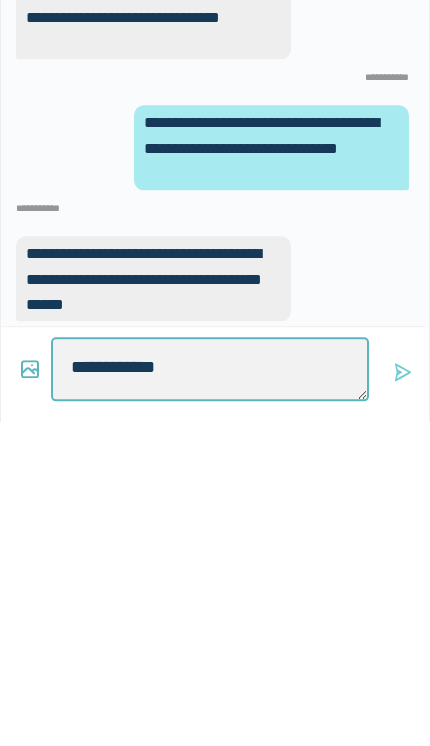 type on "*" 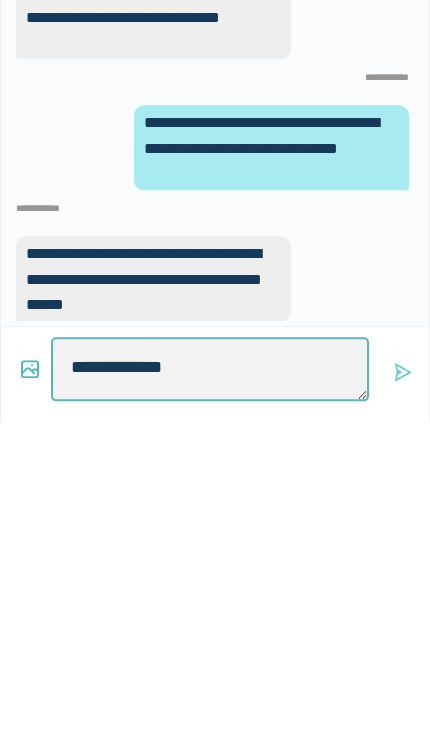 type on "*" 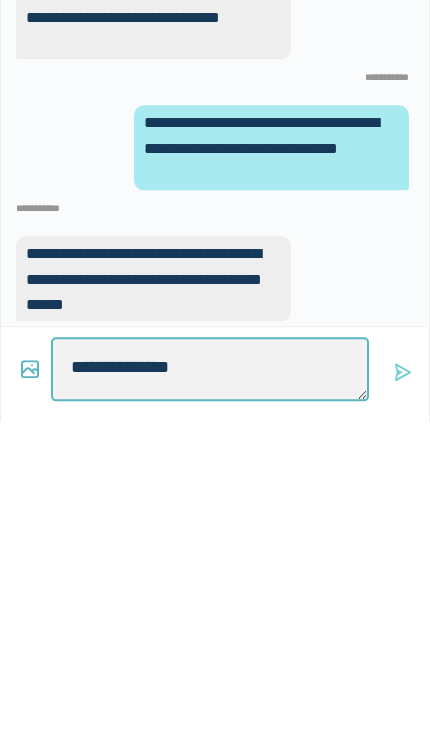 type on "*" 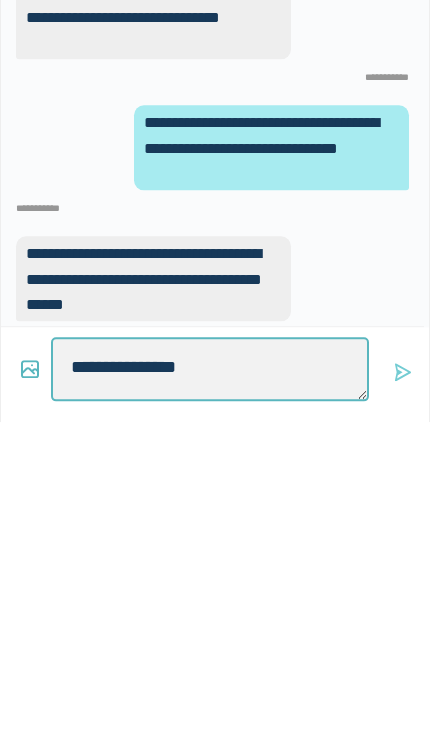 type on "*" 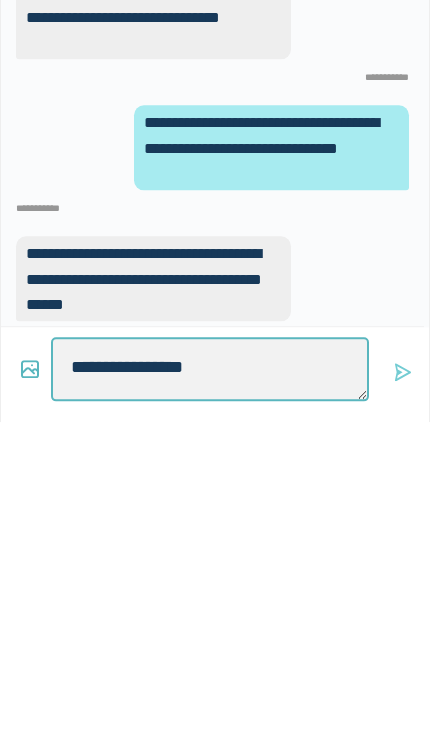 type on "*" 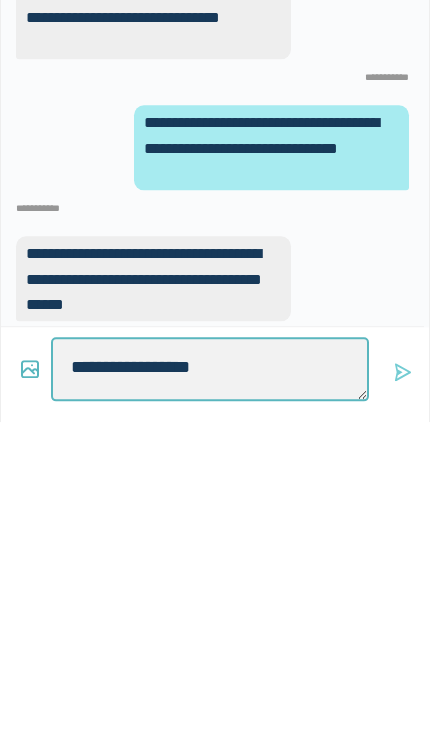 type on "*" 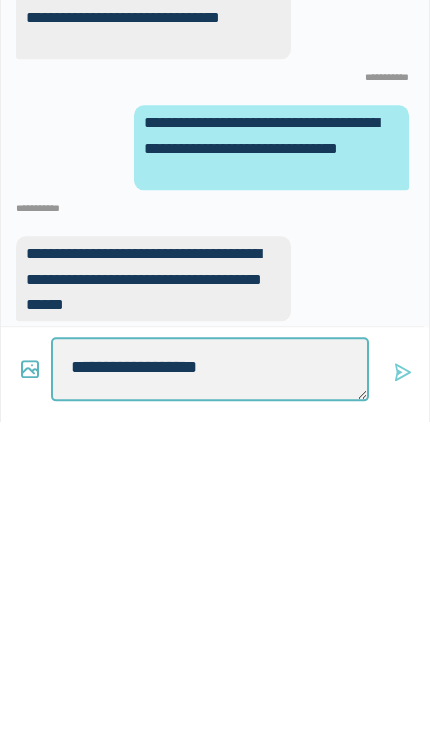 type on "*" 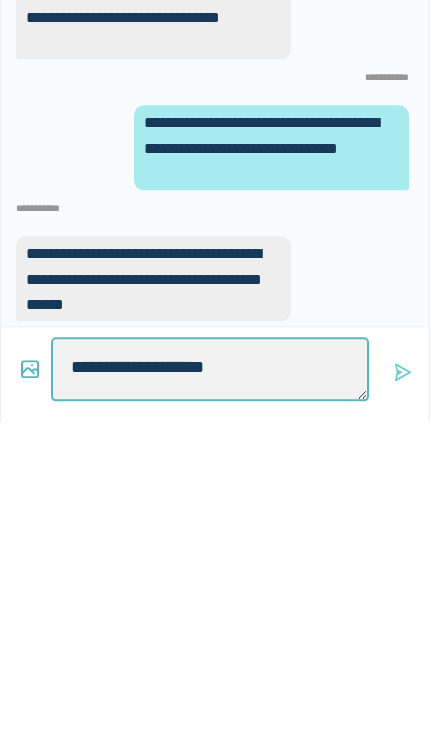 type on "**********" 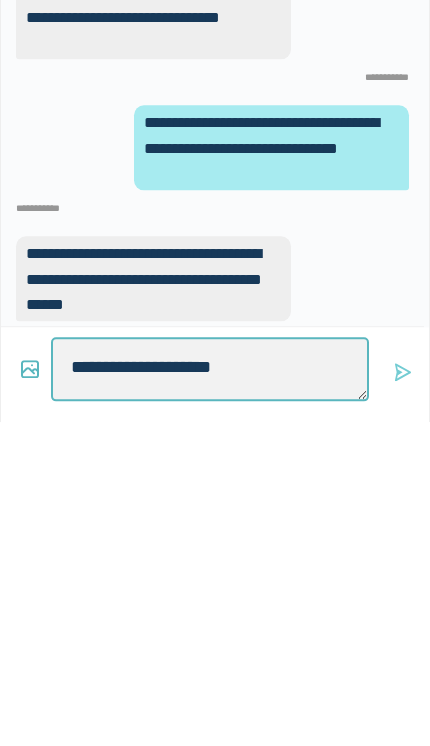 type on "*" 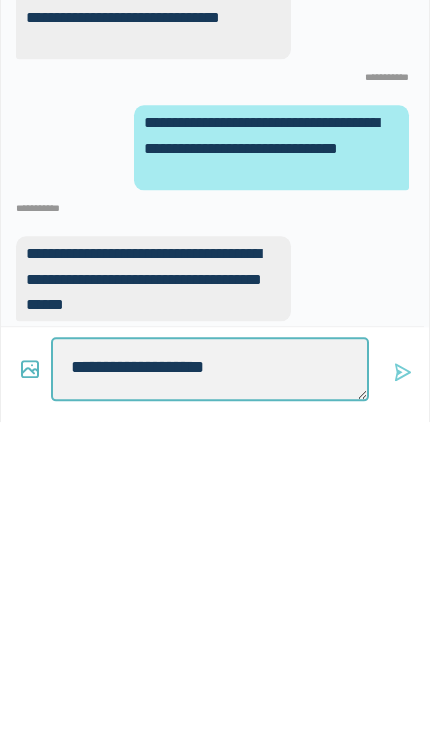 type on "*" 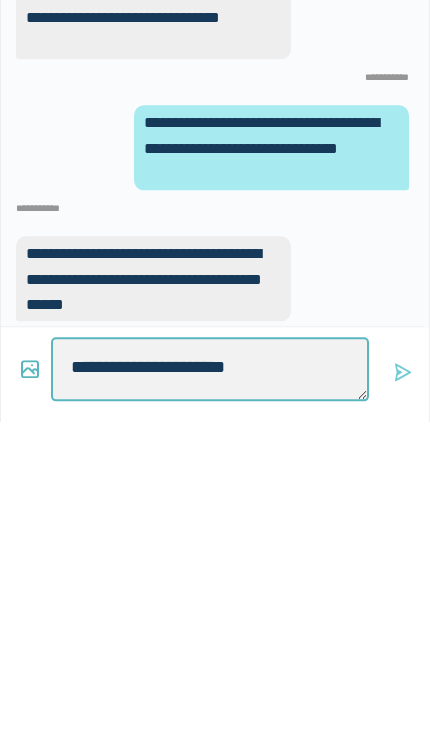 type on "*" 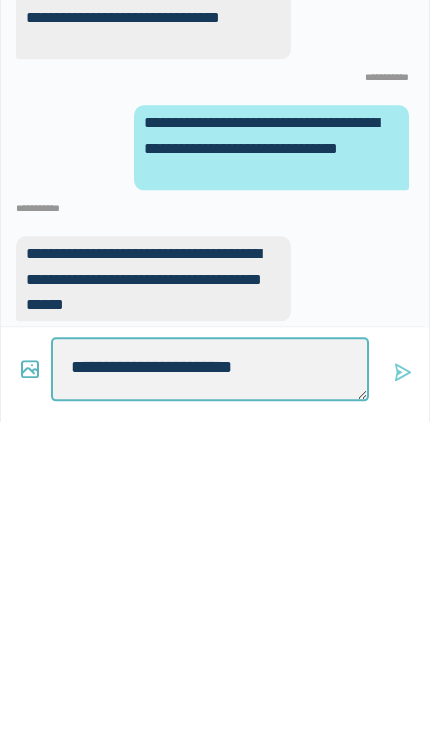 type on "*" 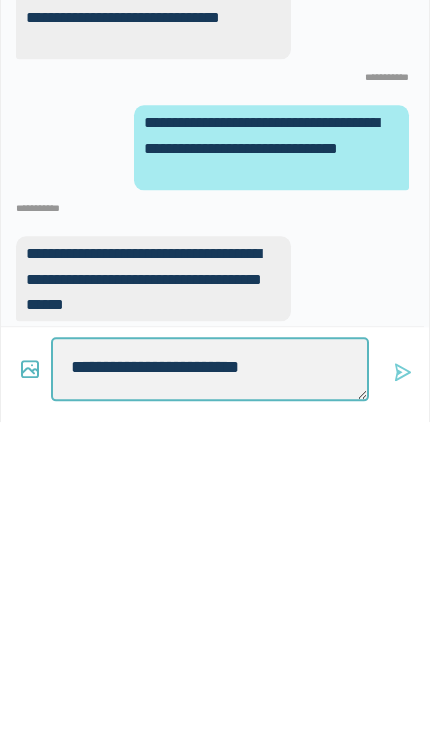 type on "*" 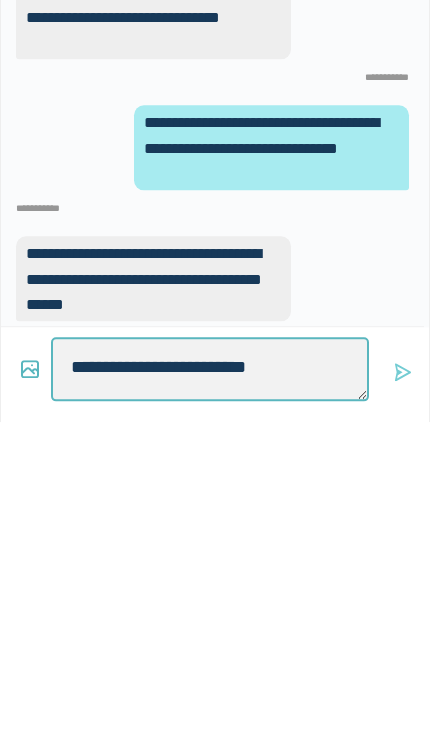 type on "**********" 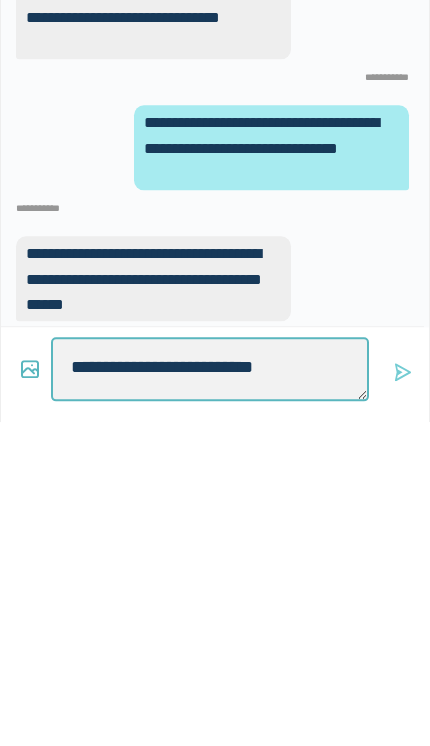 type on "*" 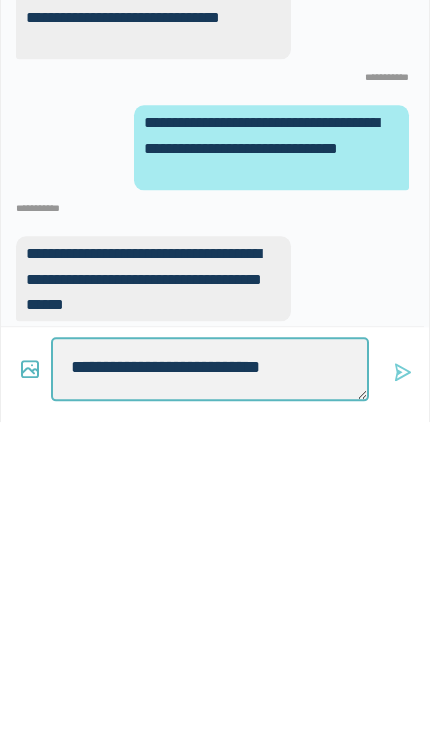 type on "**********" 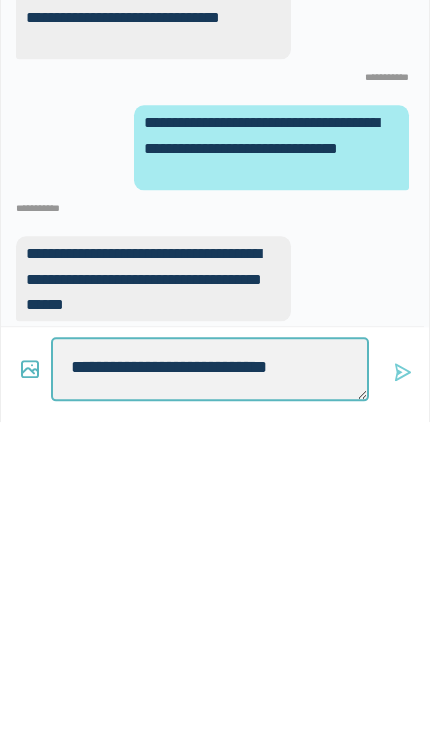 type on "*" 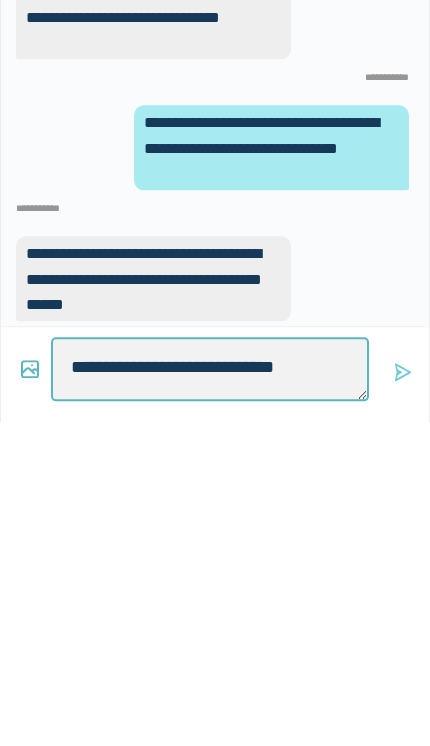 type on "*" 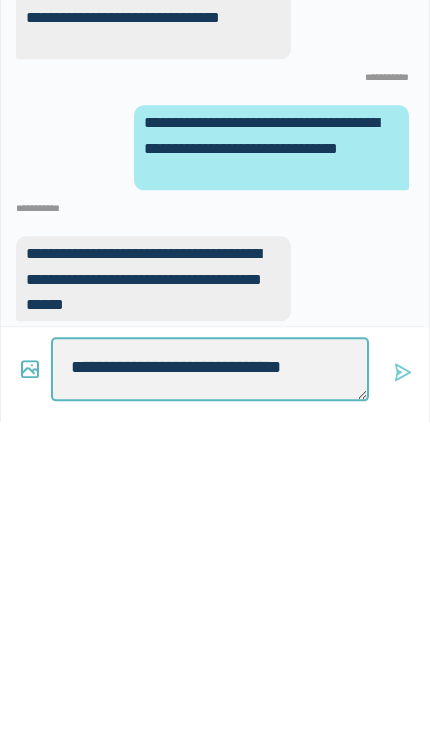 type on "*" 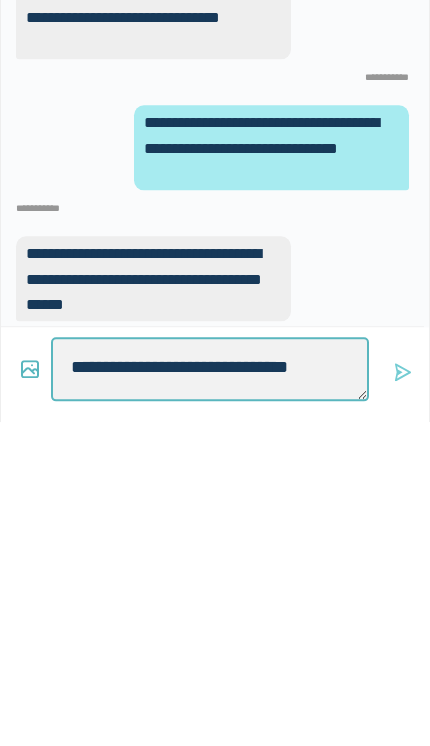 type on "**********" 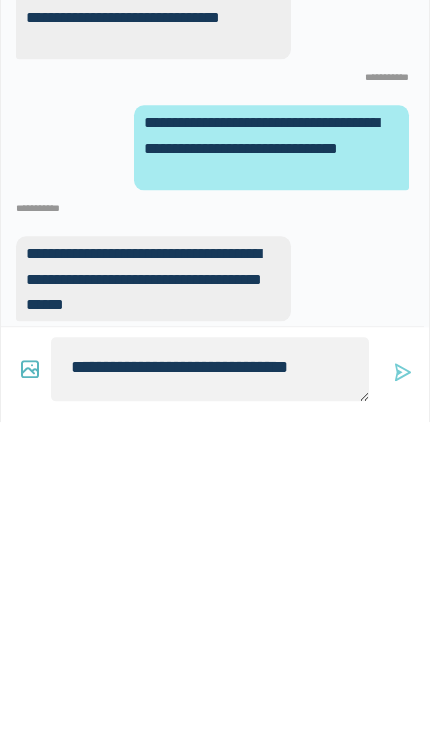 click 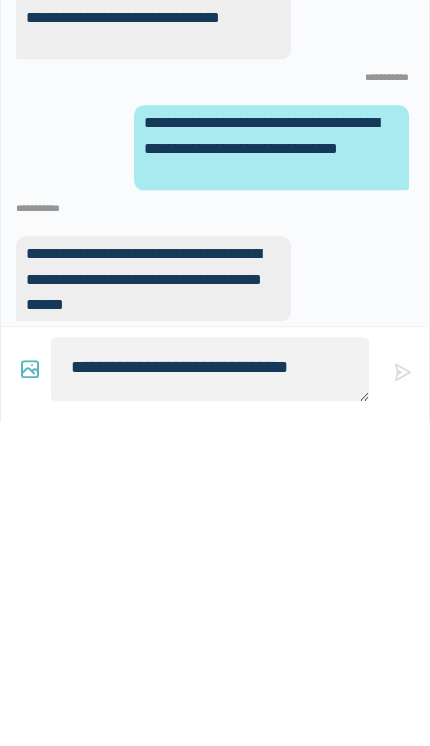 type on "*" 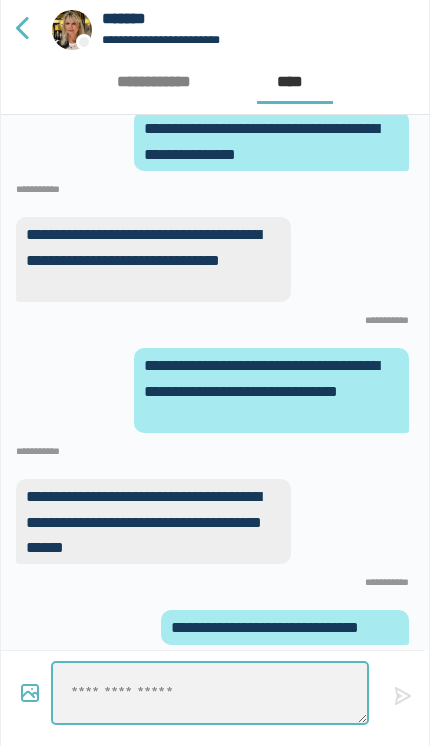 click at bounding box center [210, 693] 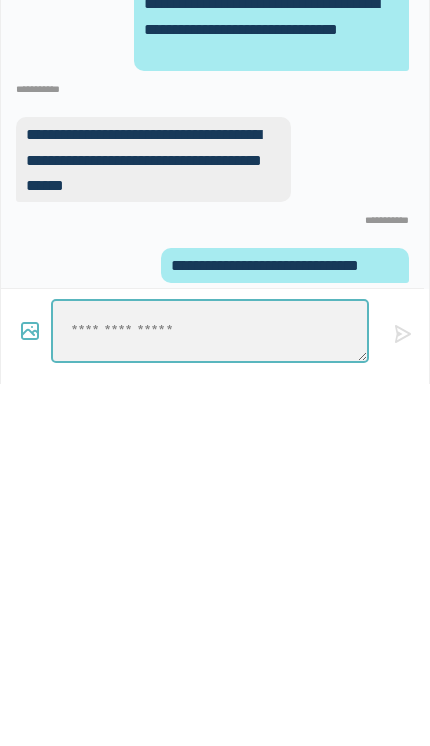 type on "*" 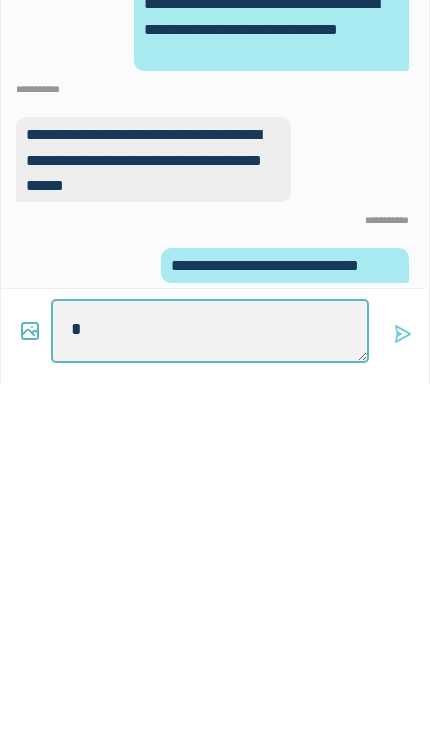 type on "*" 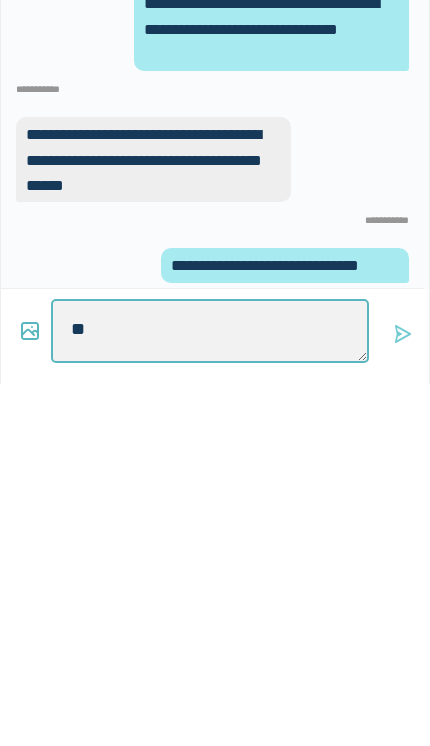 type on "**" 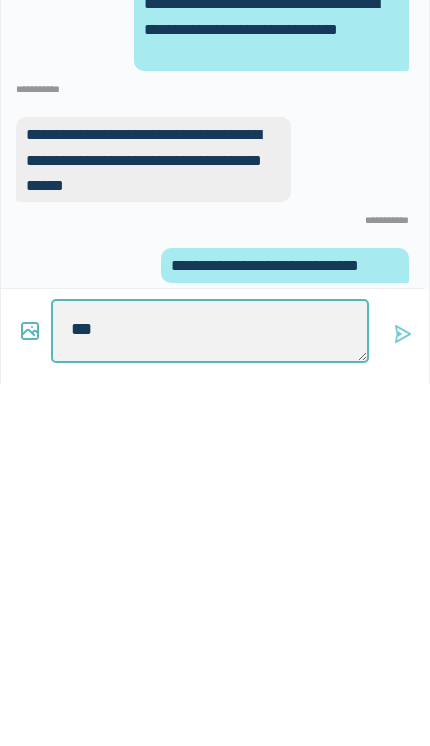 type on "*" 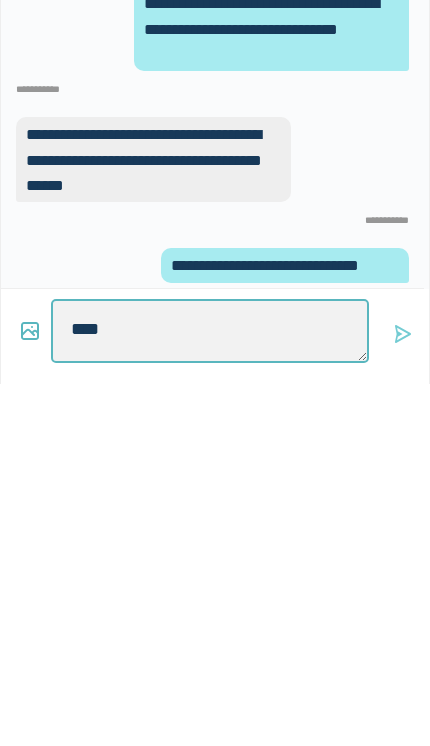 type on "*" 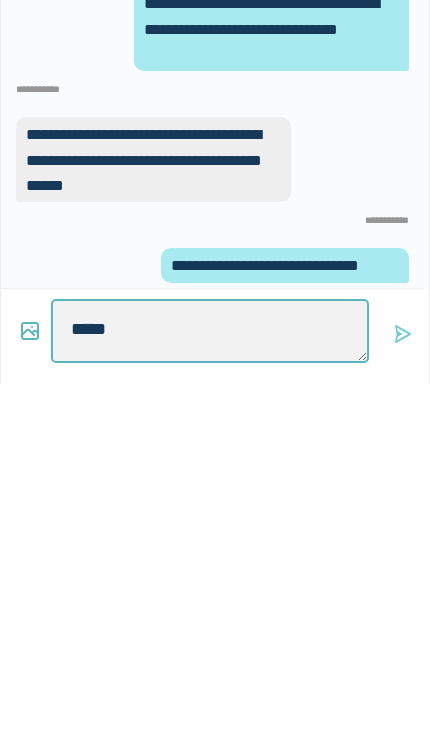 type on "*" 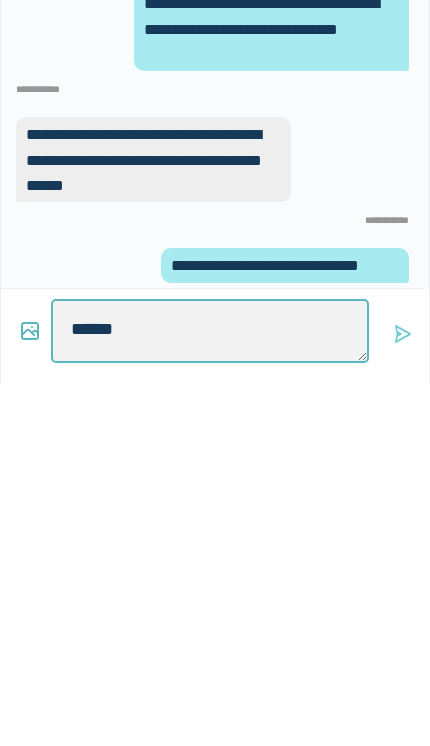 type on "*" 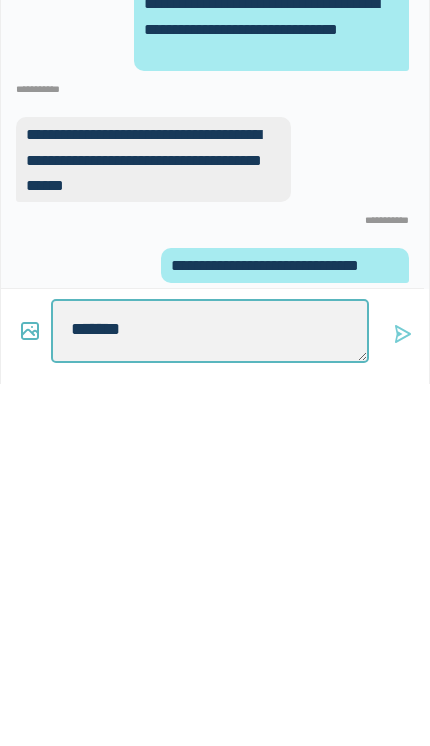 type on "********" 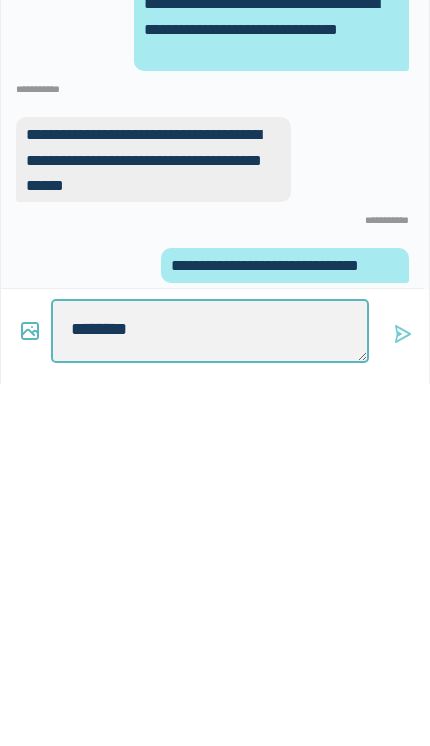 type on "*" 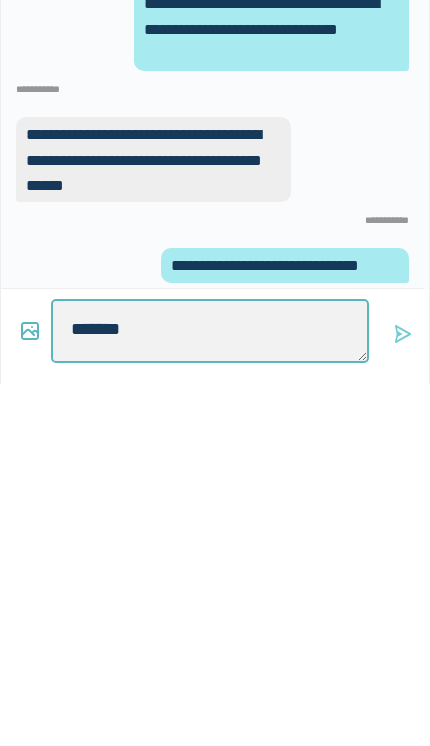 type on "*" 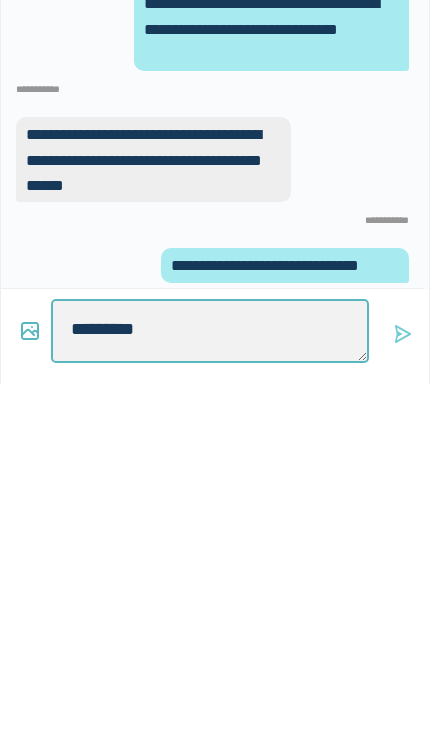 type on "*" 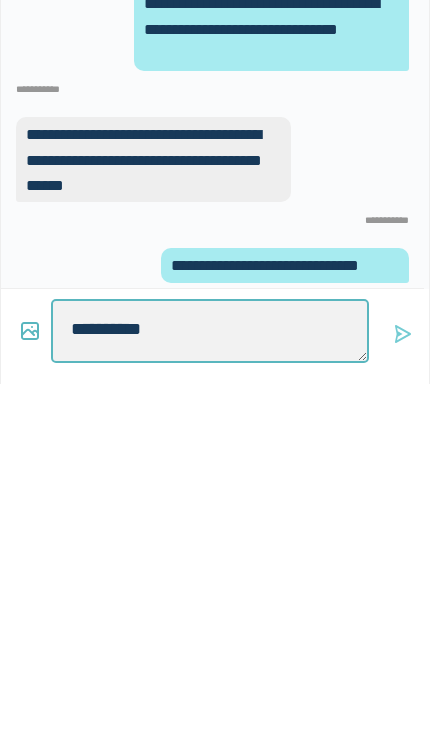 type on "*" 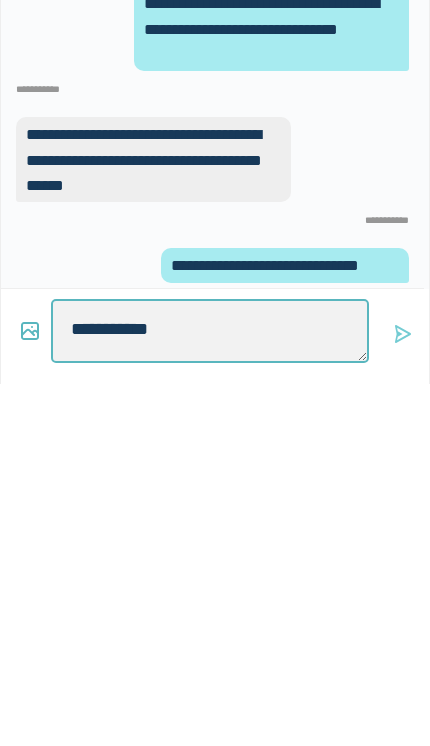 type on "*" 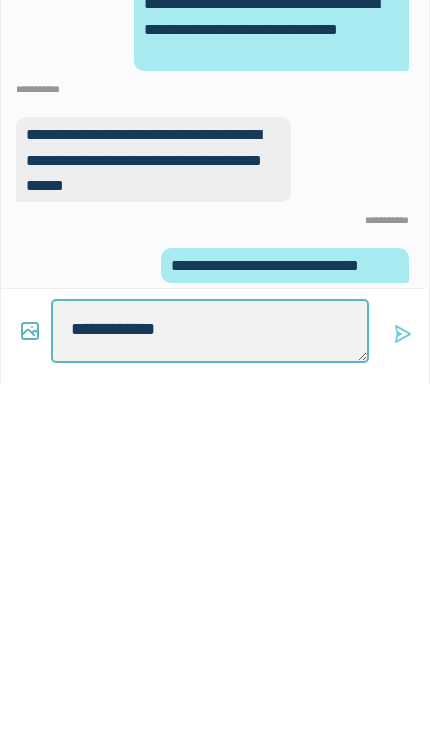 type on "*" 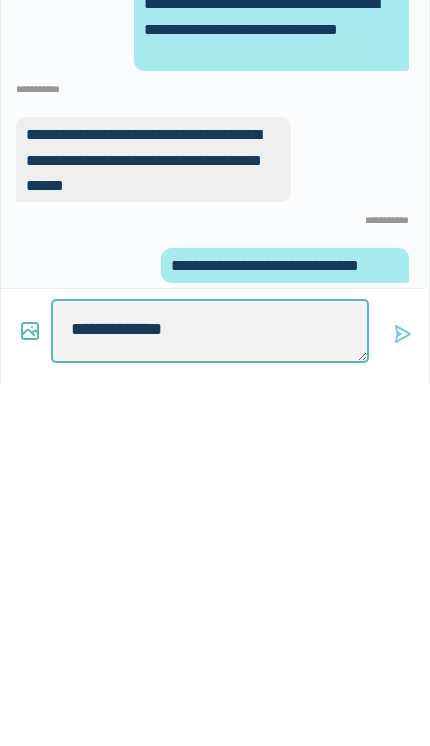 type on "*" 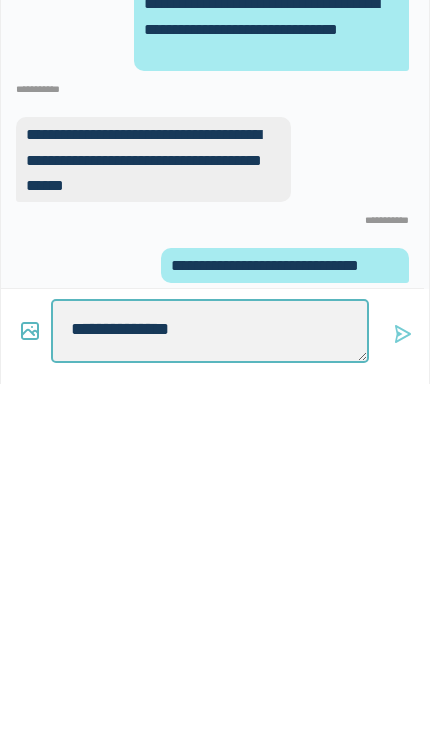 type on "*" 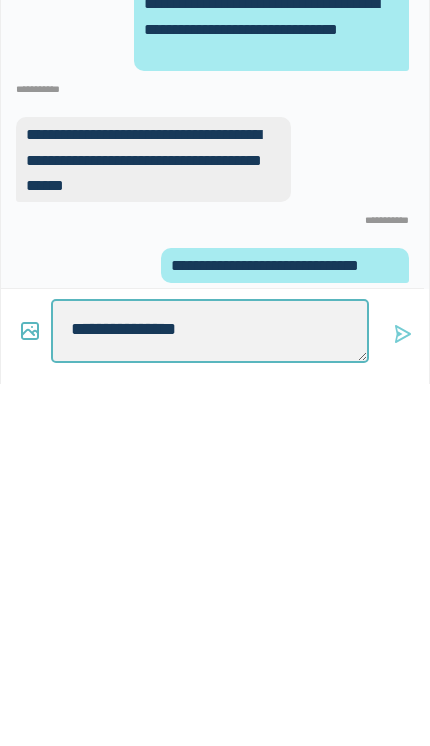 type on "*" 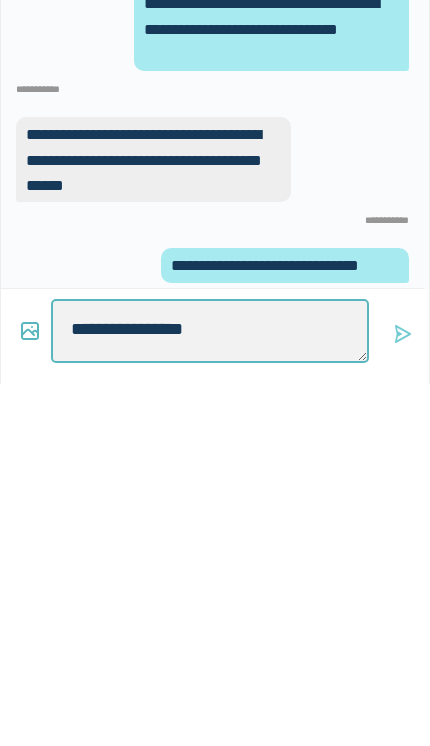 type on "*" 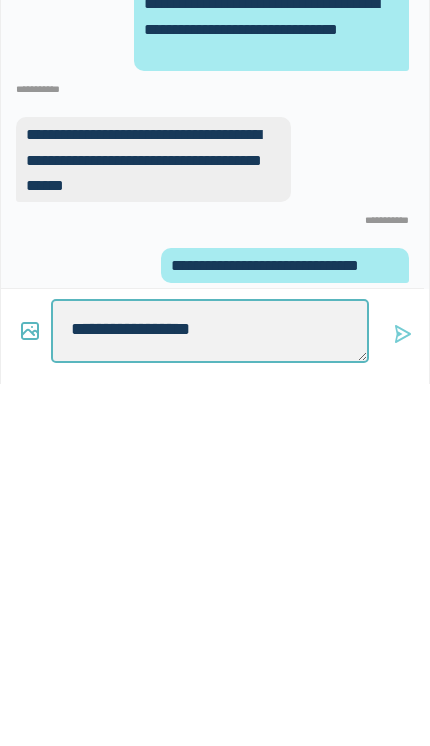 type on "*" 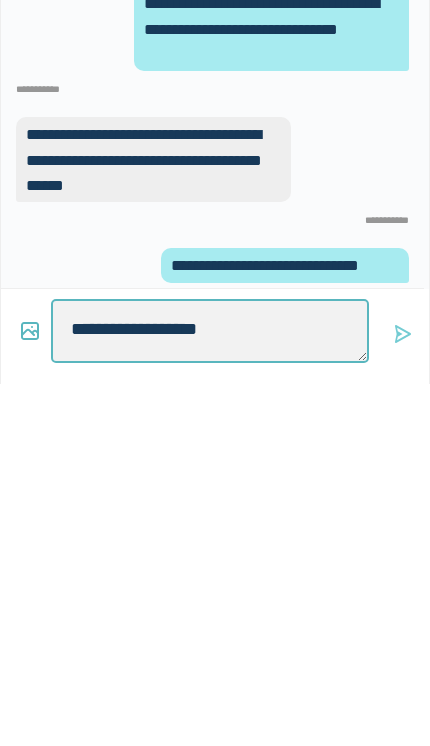 type on "*" 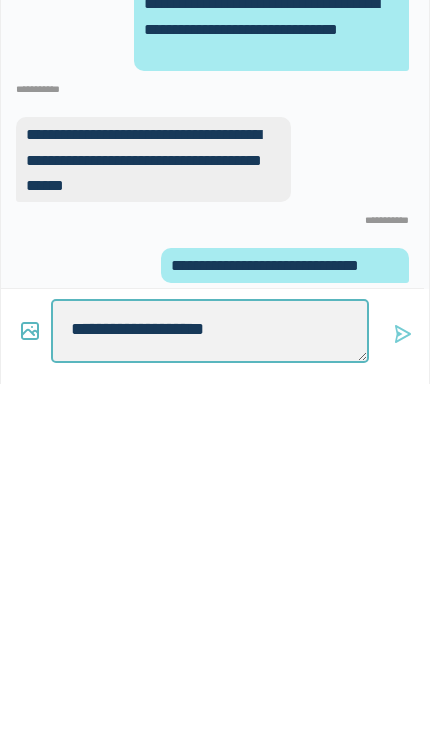 type on "*" 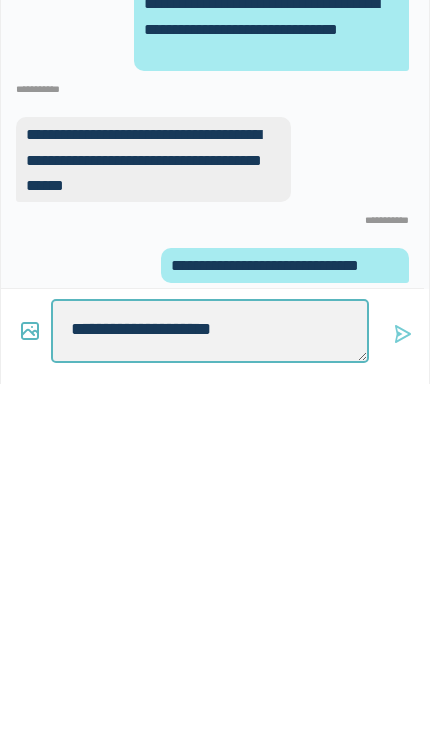 type on "*" 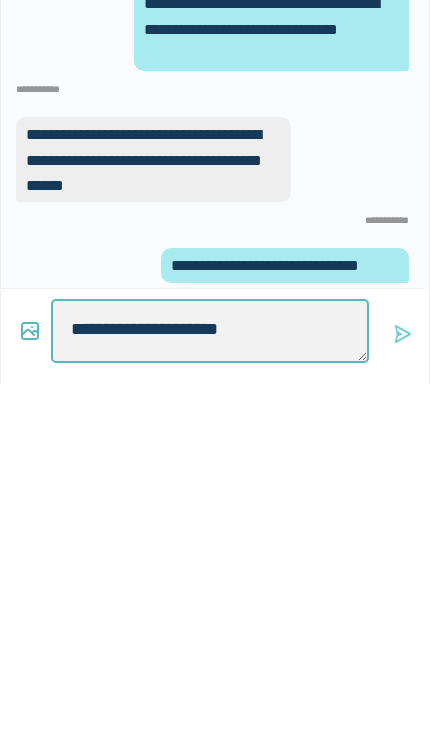 type on "*" 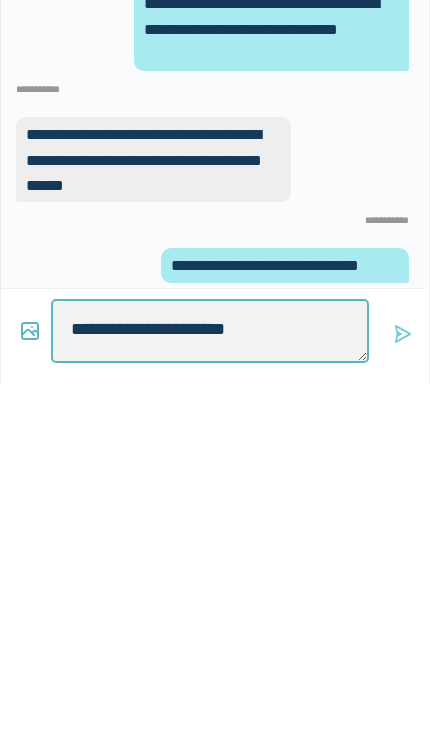 type on "*" 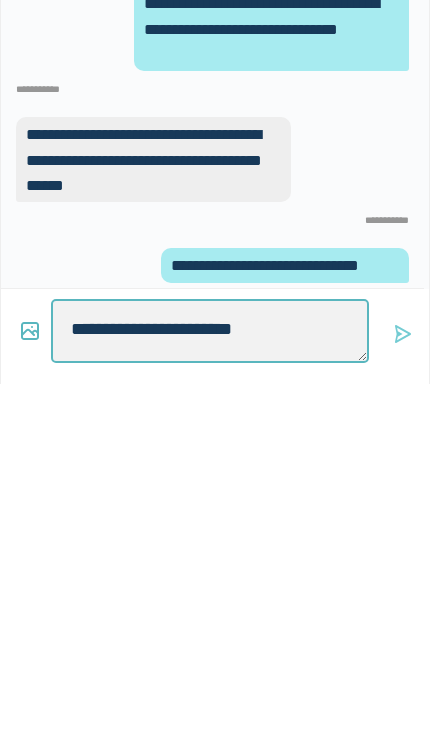 type on "*" 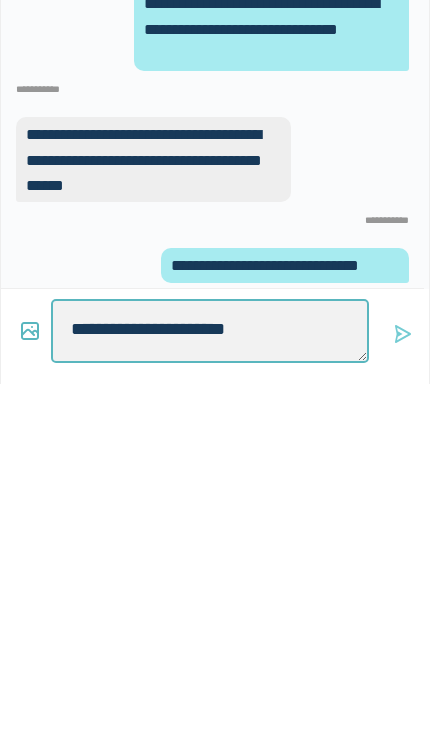 type on "**********" 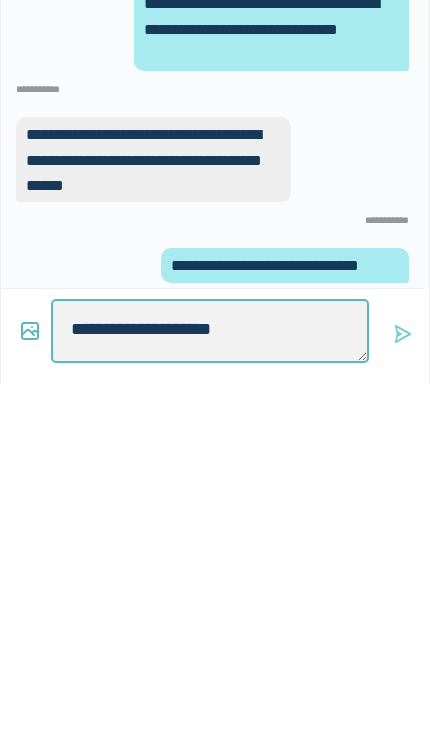 type on "*" 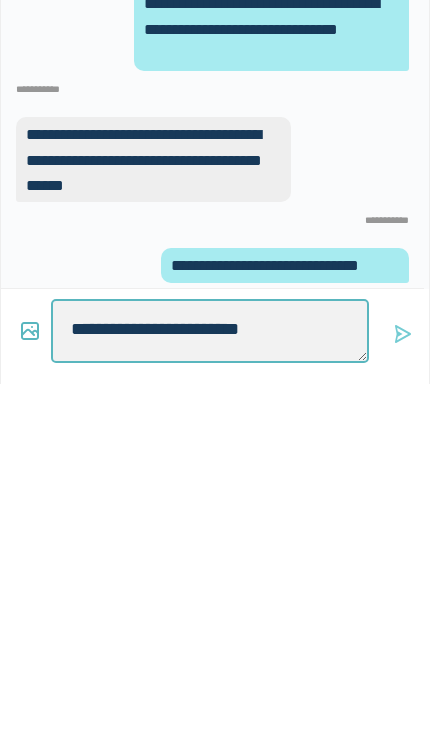 type on "*" 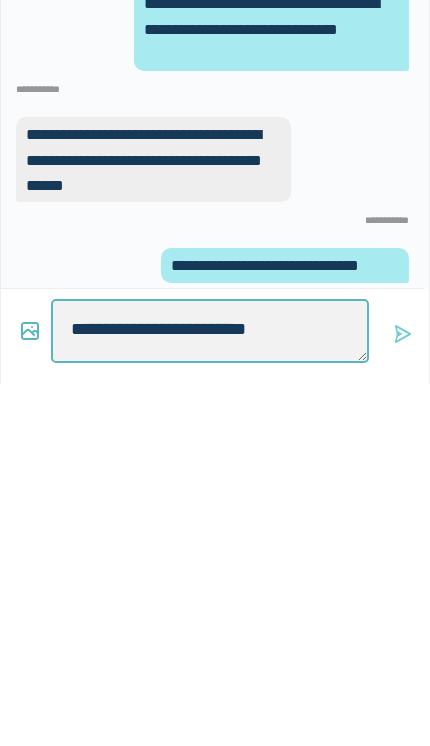 type on "**********" 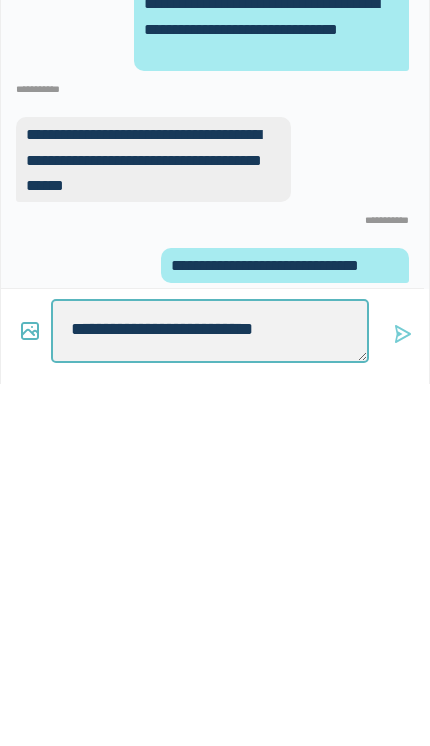 type on "*" 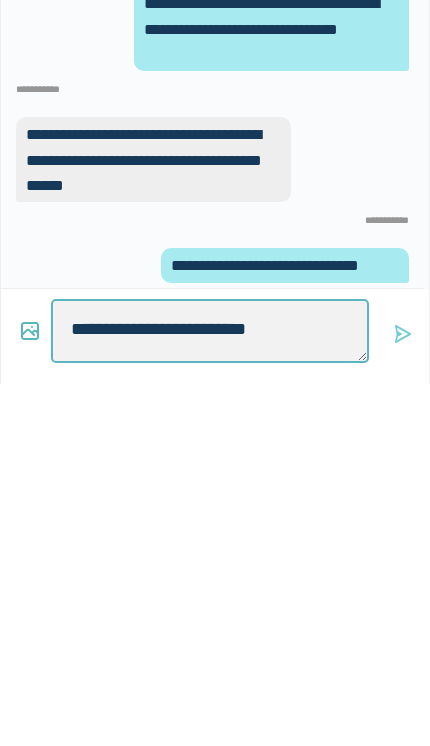 type on "*" 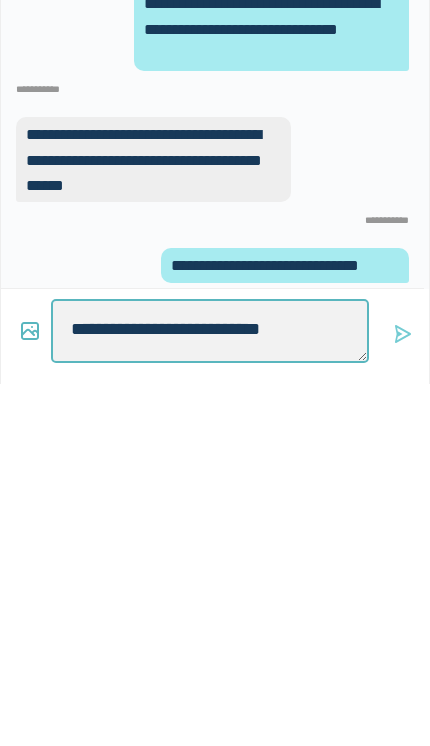 type on "*" 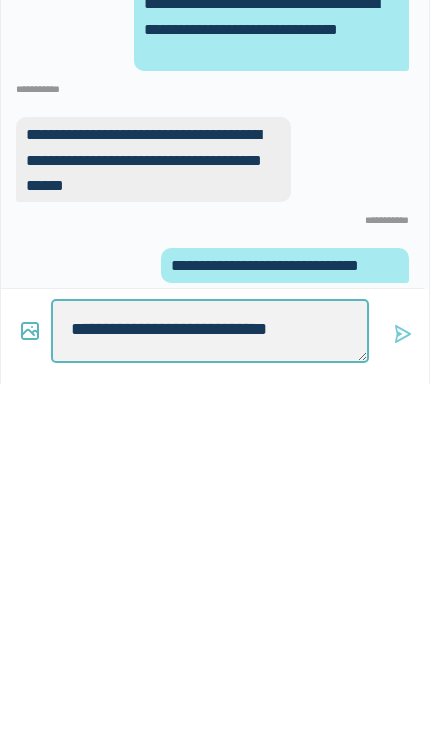 type on "*" 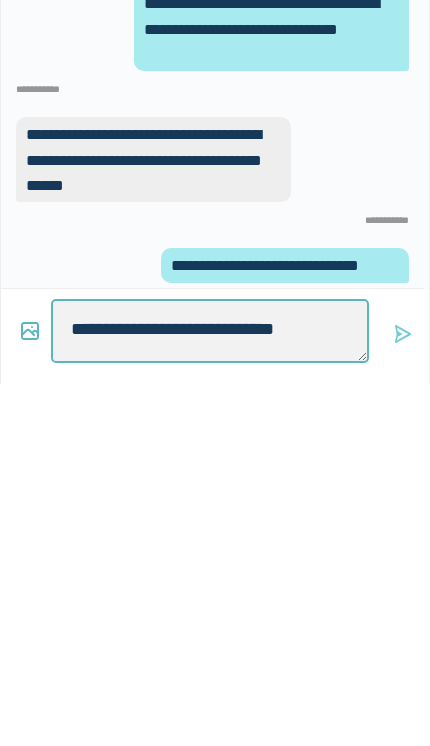 type on "**********" 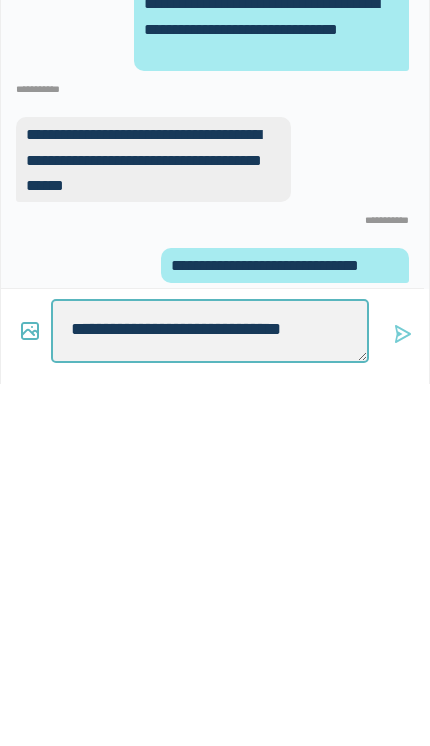 type on "*" 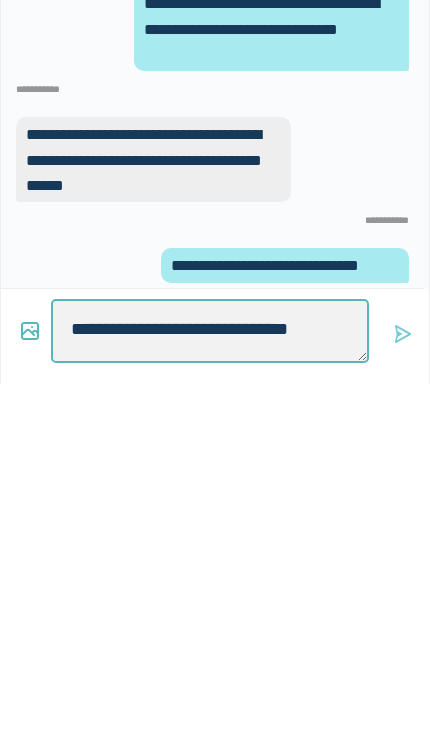 type on "**********" 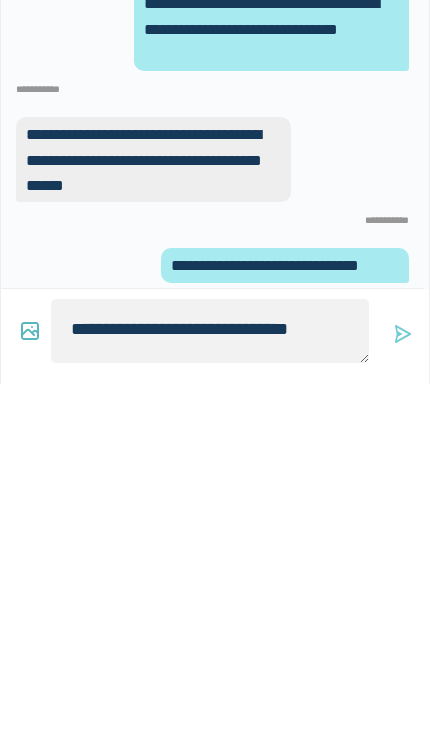click 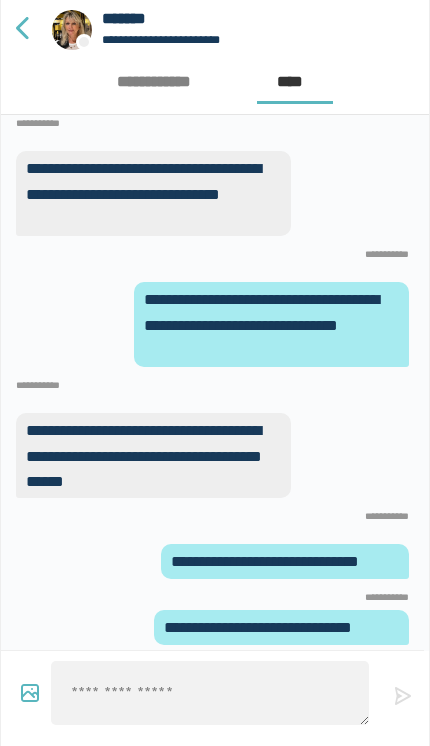click at bounding box center [72, 30] 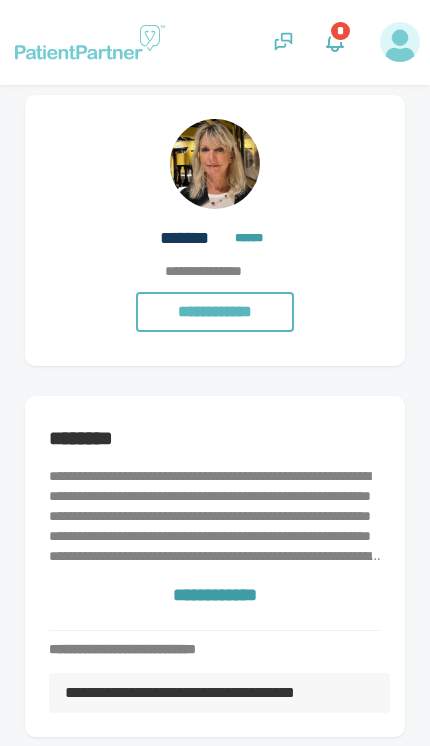 click at bounding box center (215, 164) 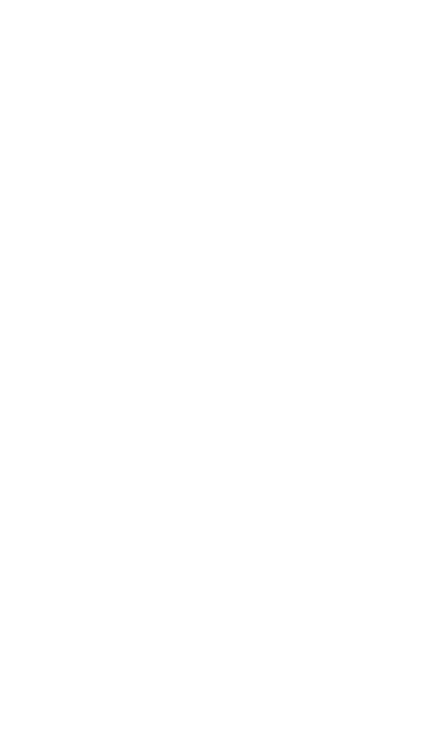 scroll, scrollTop: 0, scrollLeft: 0, axis: both 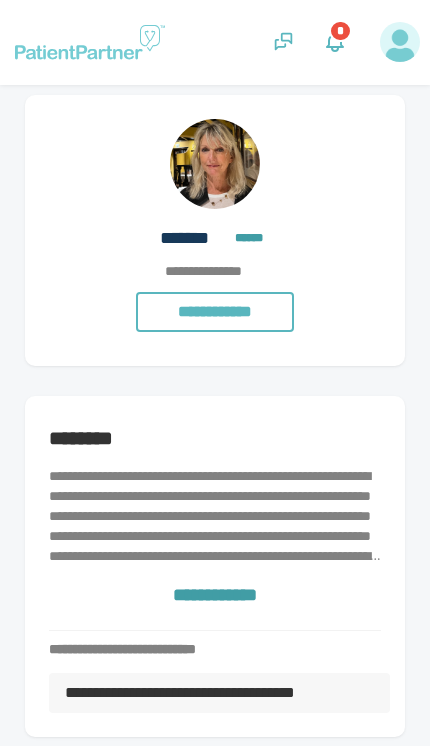 click at bounding box center [283, 41] 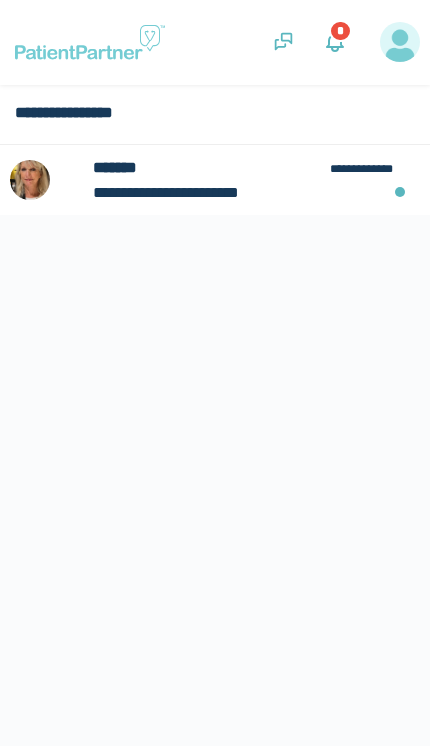 click on "**********" at bounding box center (244, 192) 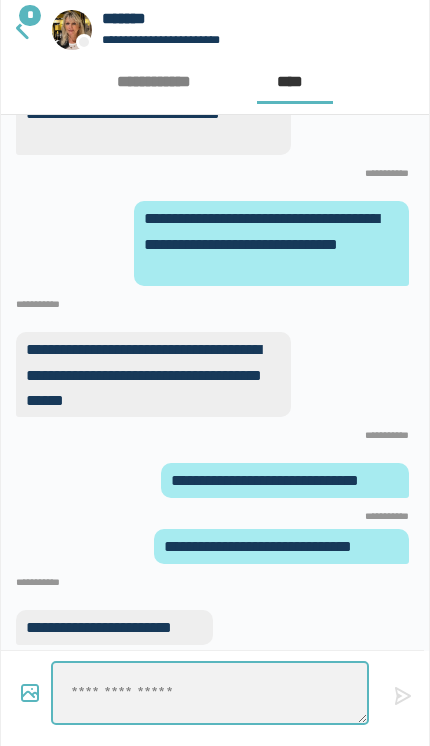 click at bounding box center (210, 693) 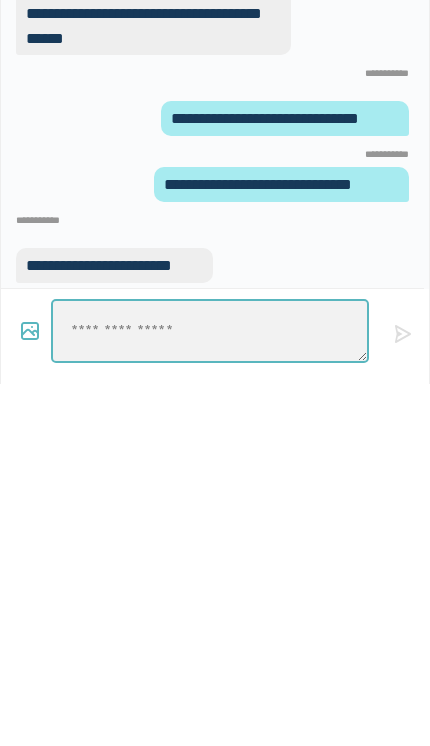type on "*" 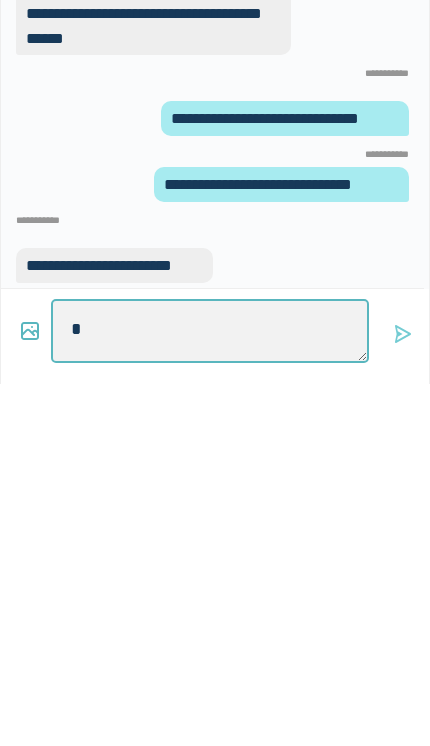 type on "*" 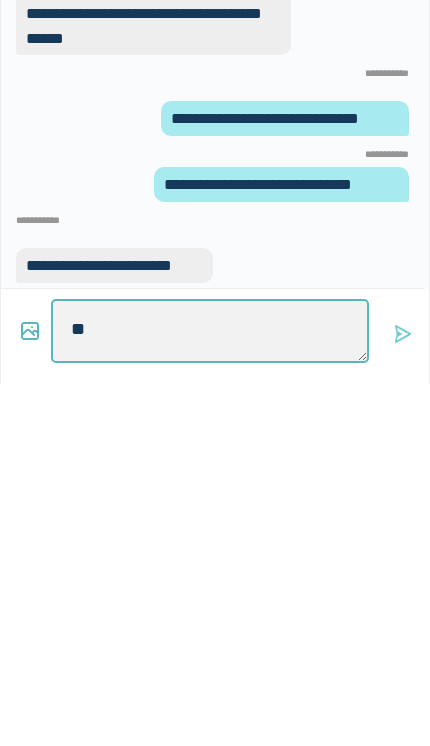 type on "**" 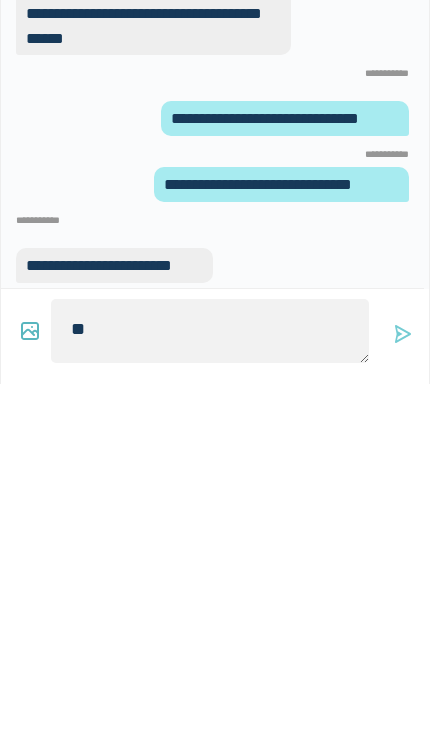 click 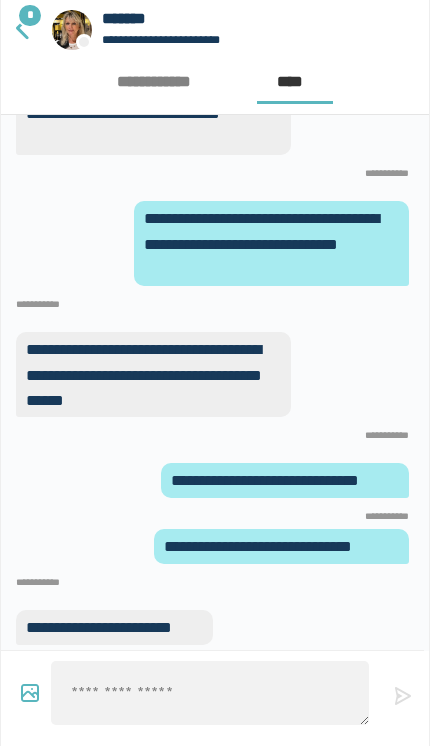 type on "*" 